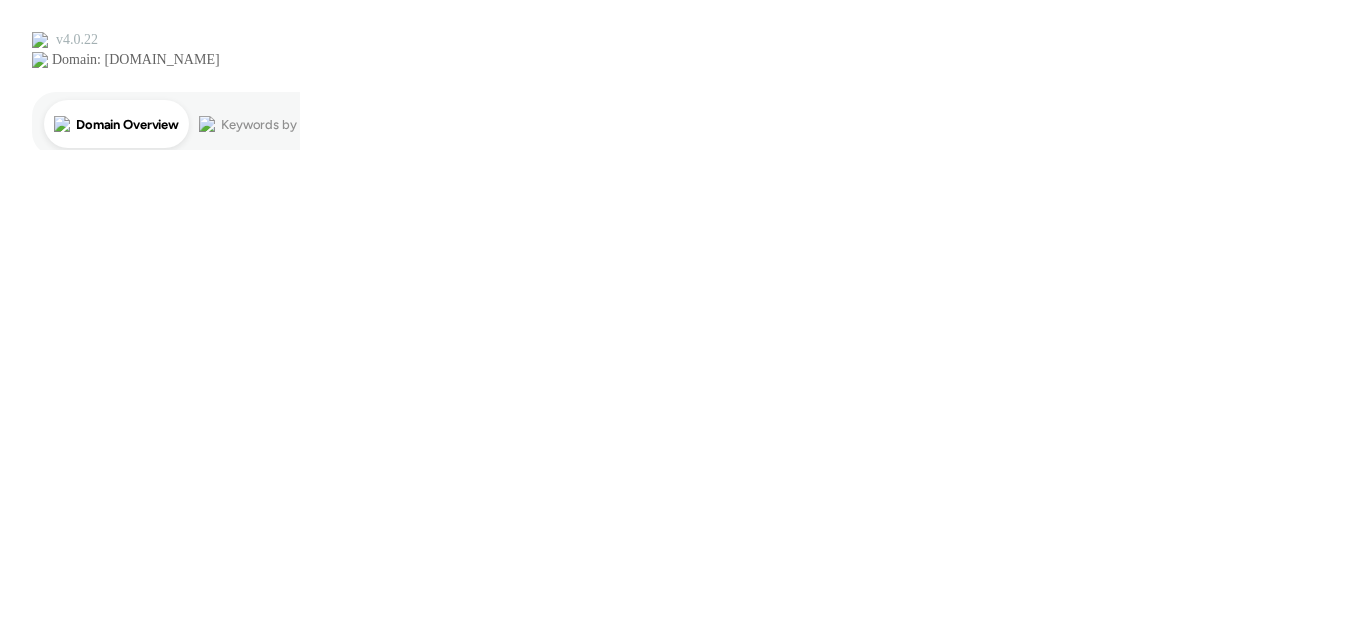 scroll, scrollTop: 0, scrollLeft: 0, axis: both 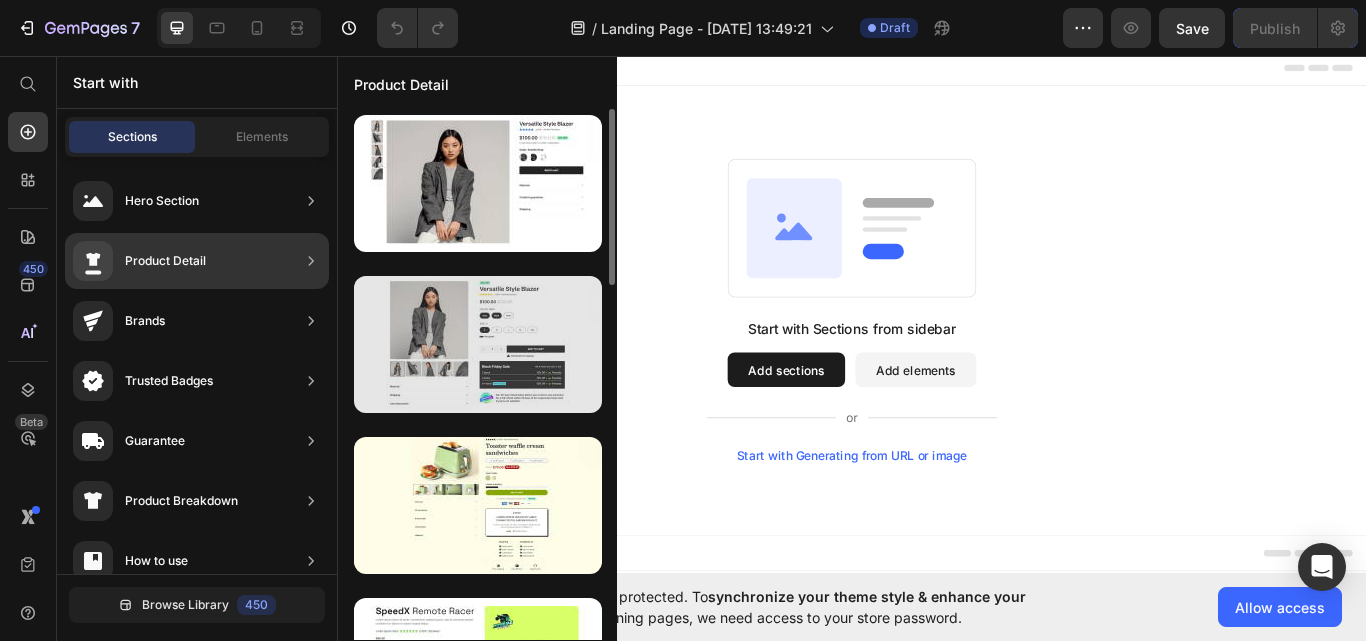 click at bounding box center [478, 344] 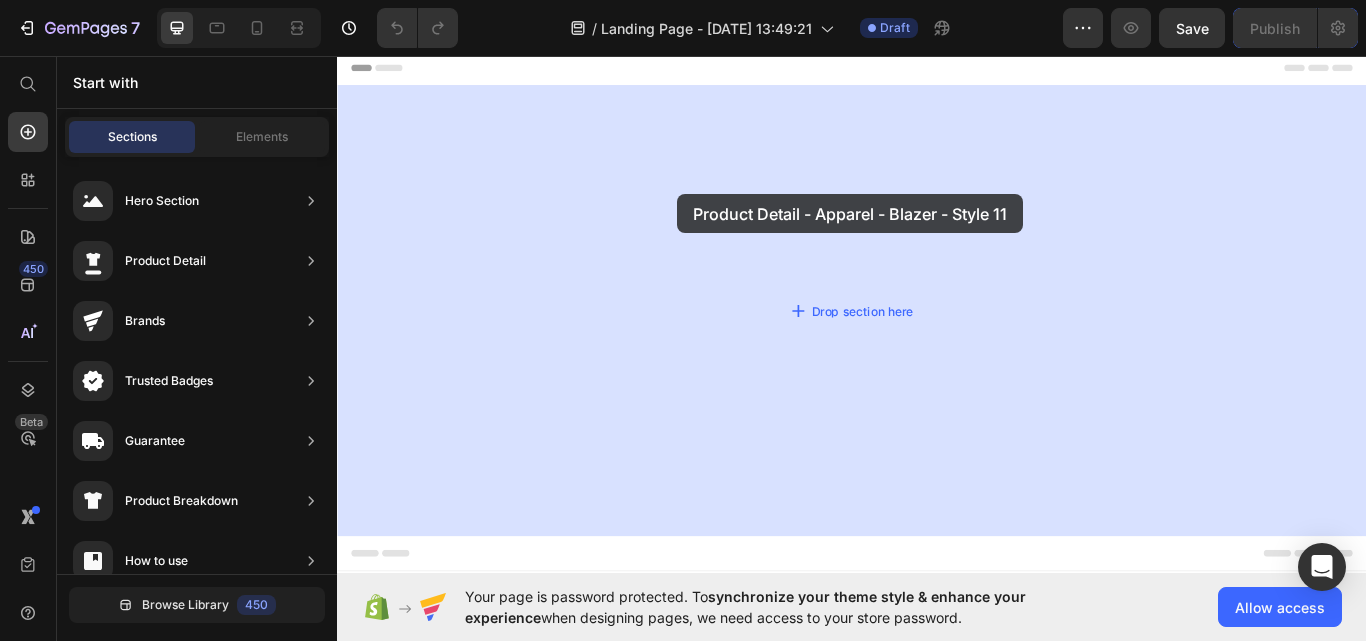 drag, startPoint x: 771, startPoint y: 390, endPoint x: 735, endPoint y: 225, distance: 168.88162 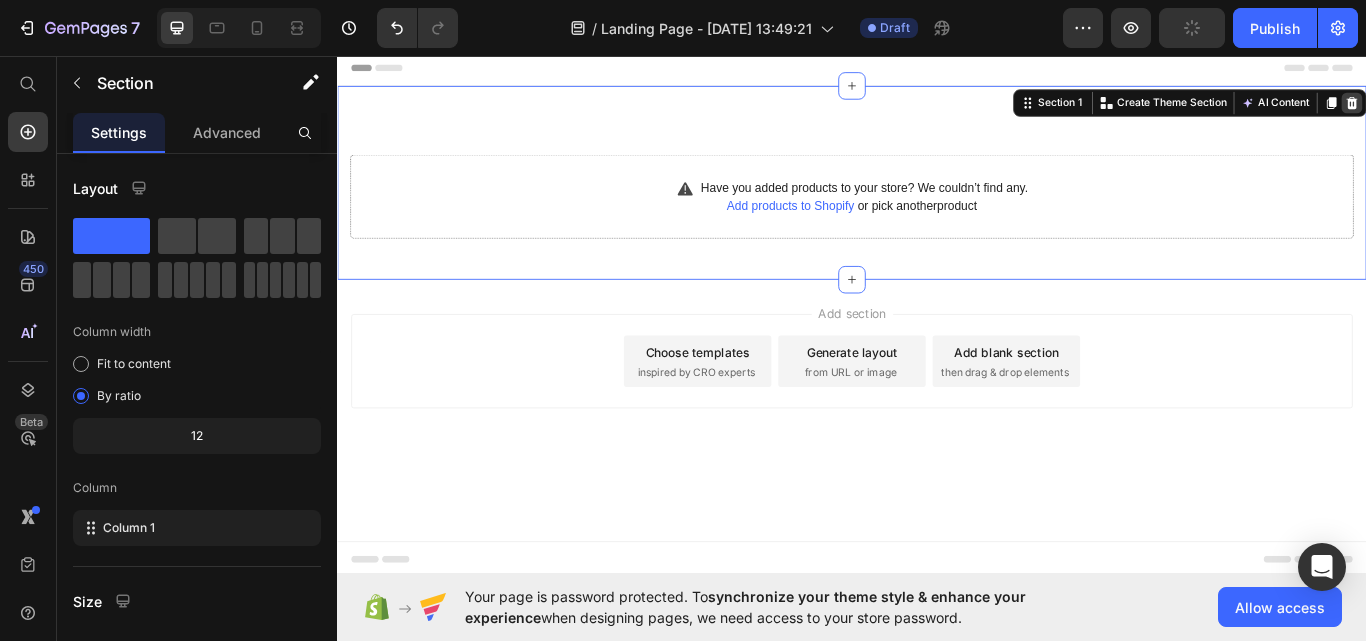 click 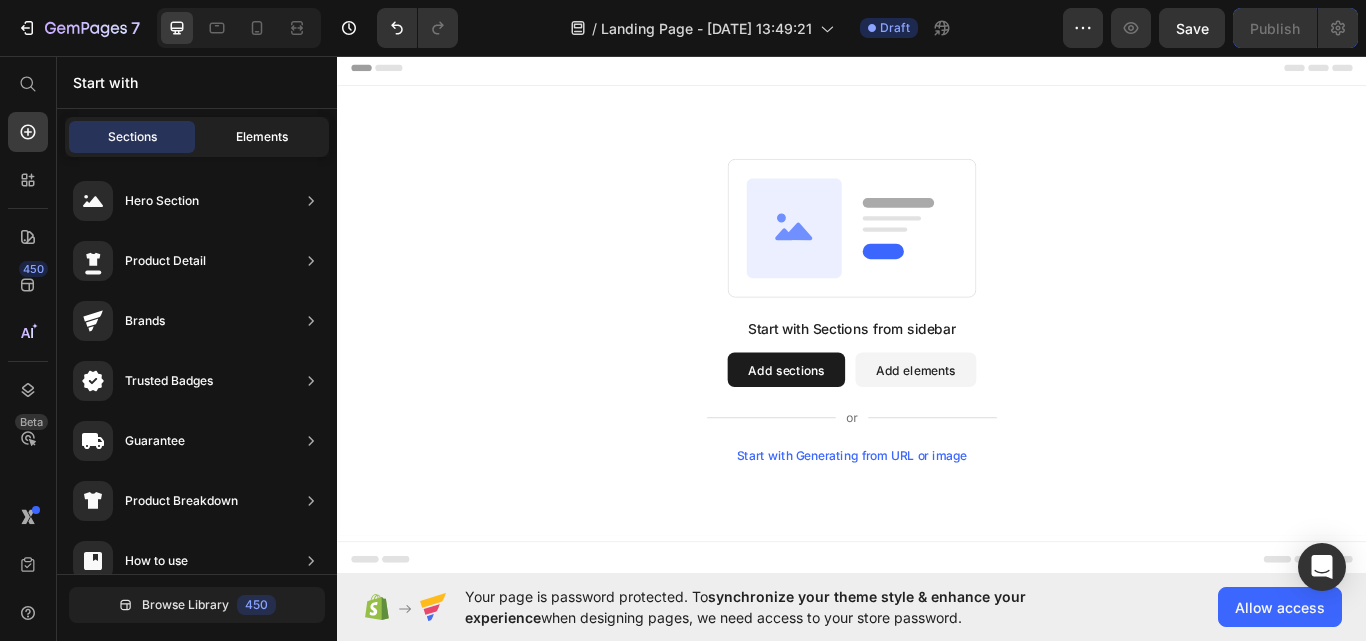 click on "Elements" at bounding box center (262, 137) 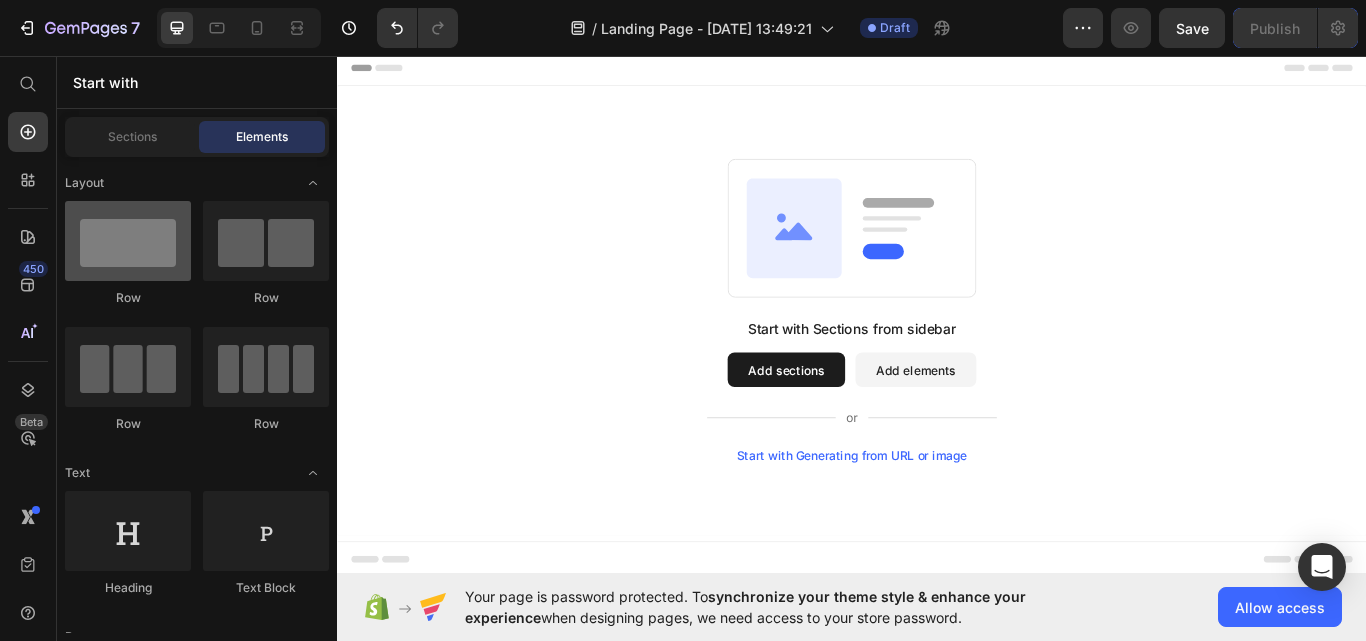 click at bounding box center [128, 241] 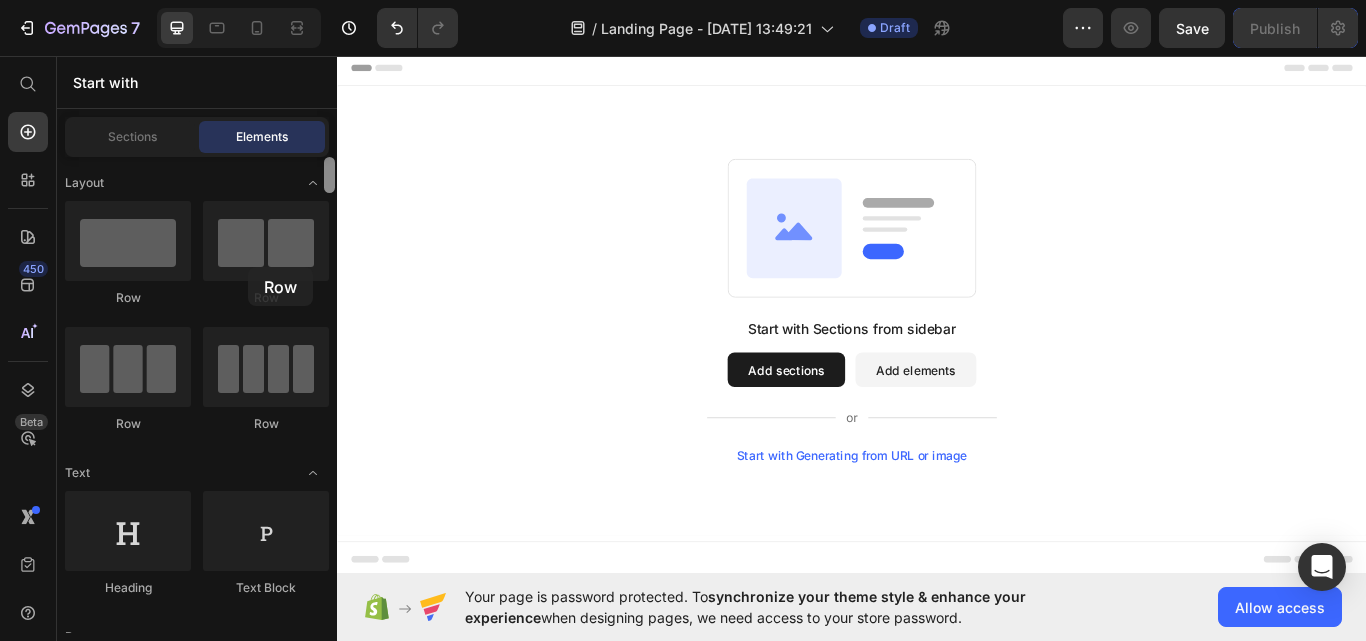 drag, startPoint x: 120, startPoint y: 255, endPoint x: 336, endPoint y: 266, distance: 216.2799 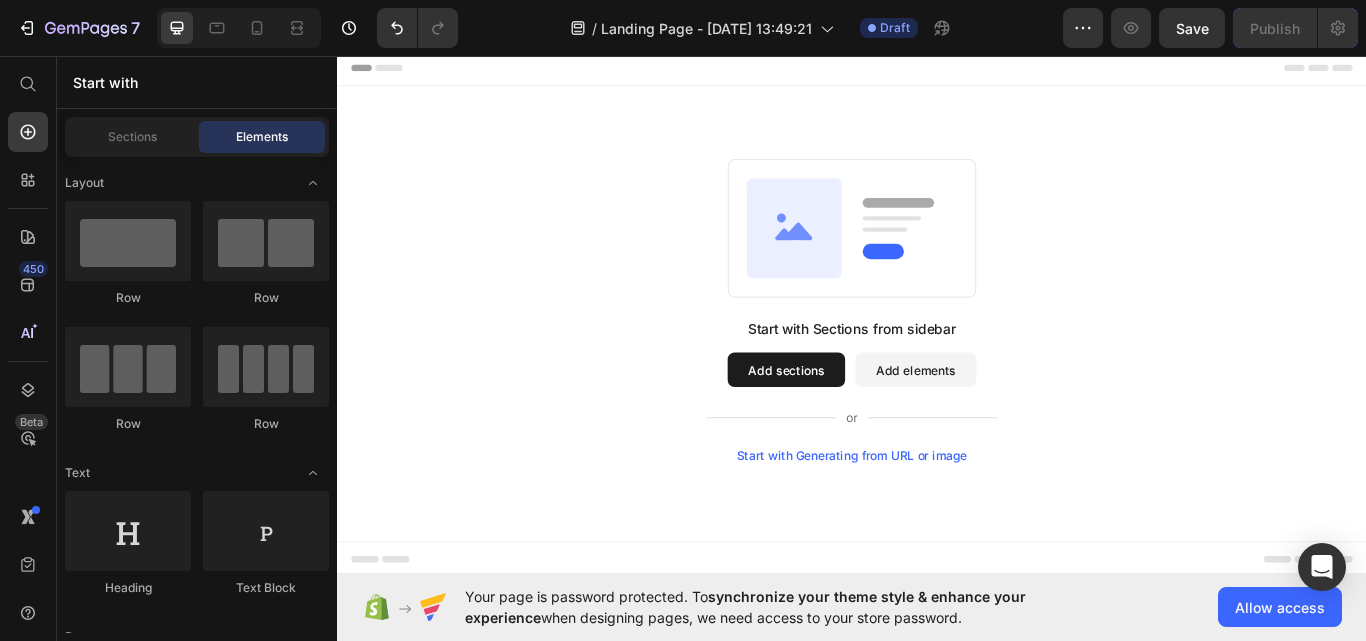 drag, startPoint x: 737, startPoint y: 251, endPoint x: 731, endPoint y: 219, distance: 32.55764 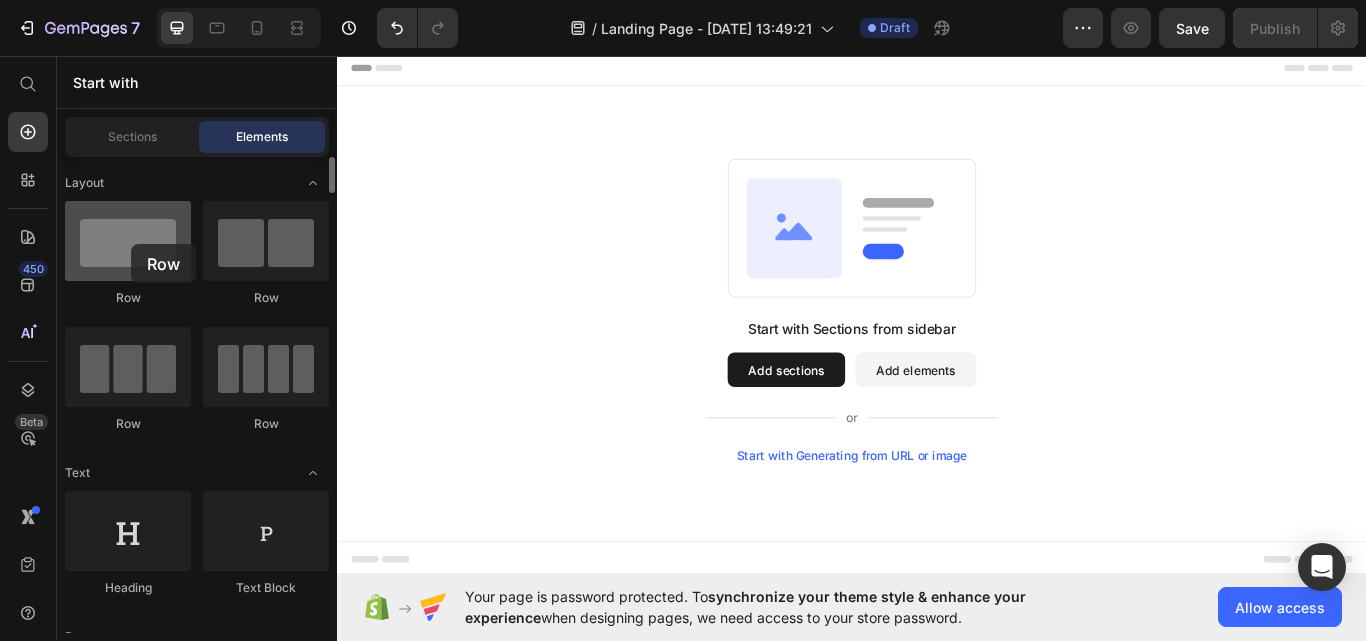 click at bounding box center [128, 241] 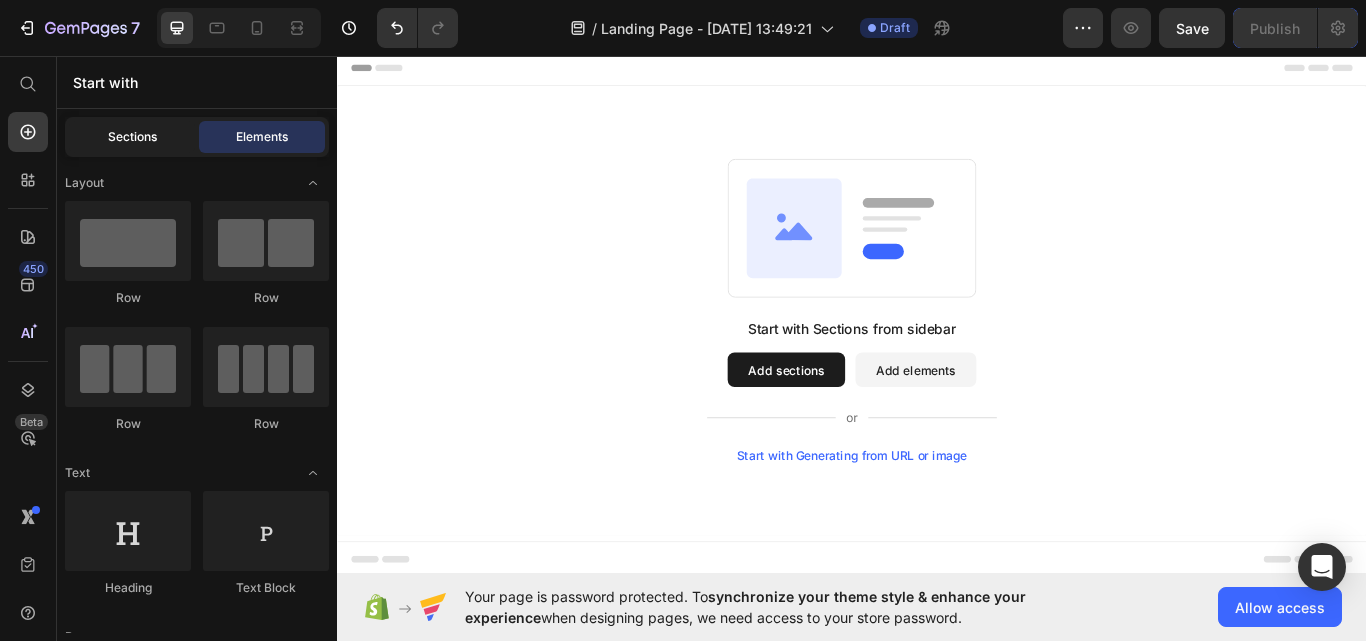 click on "Sections" at bounding box center [132, 137] 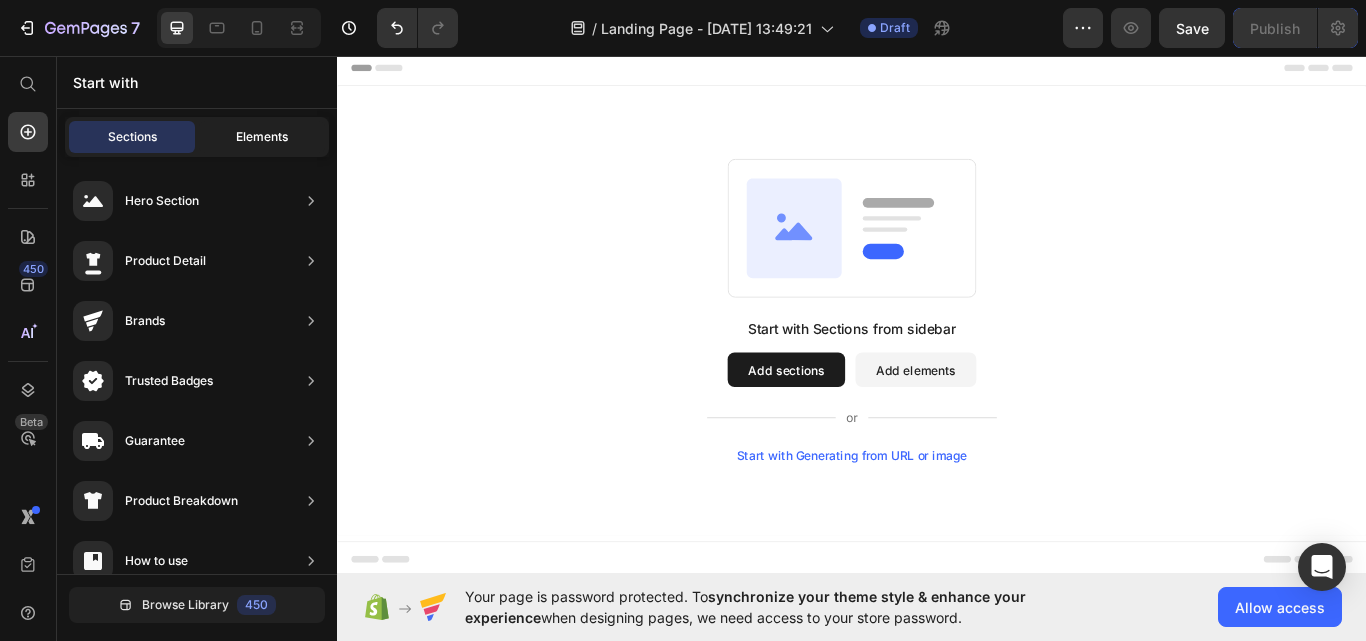 click on "Elements" at bounding box center (262, 137) 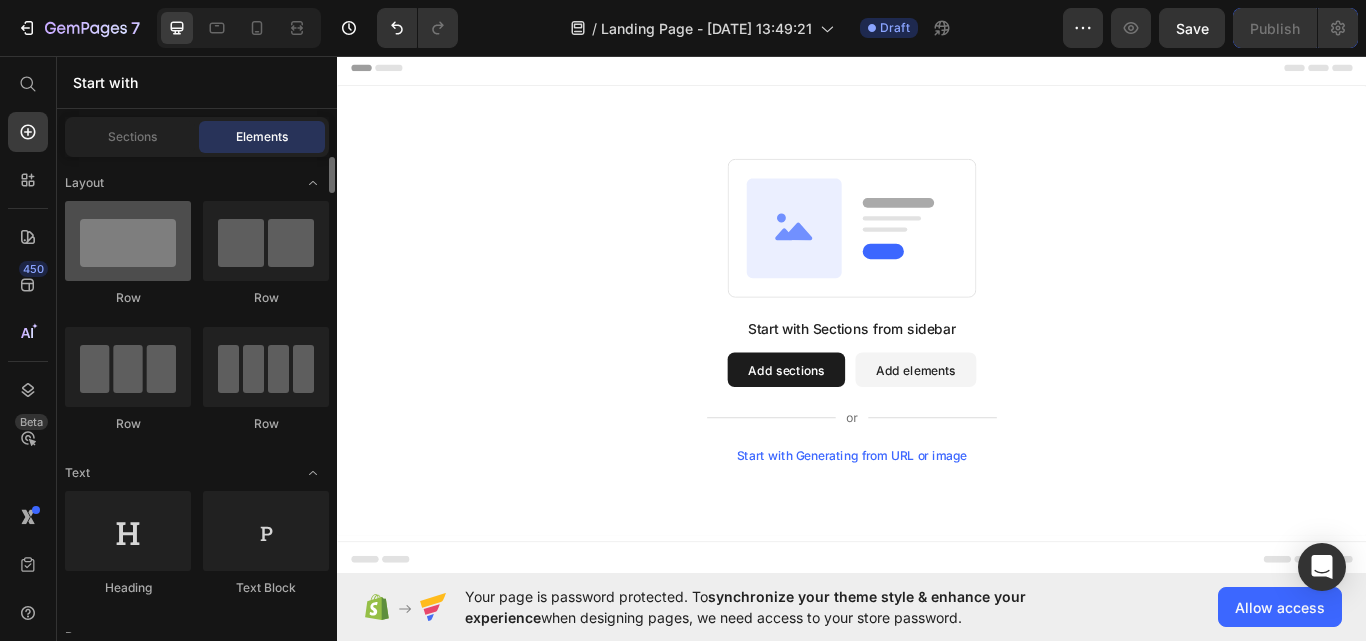 click at bounding box center [128, 241] 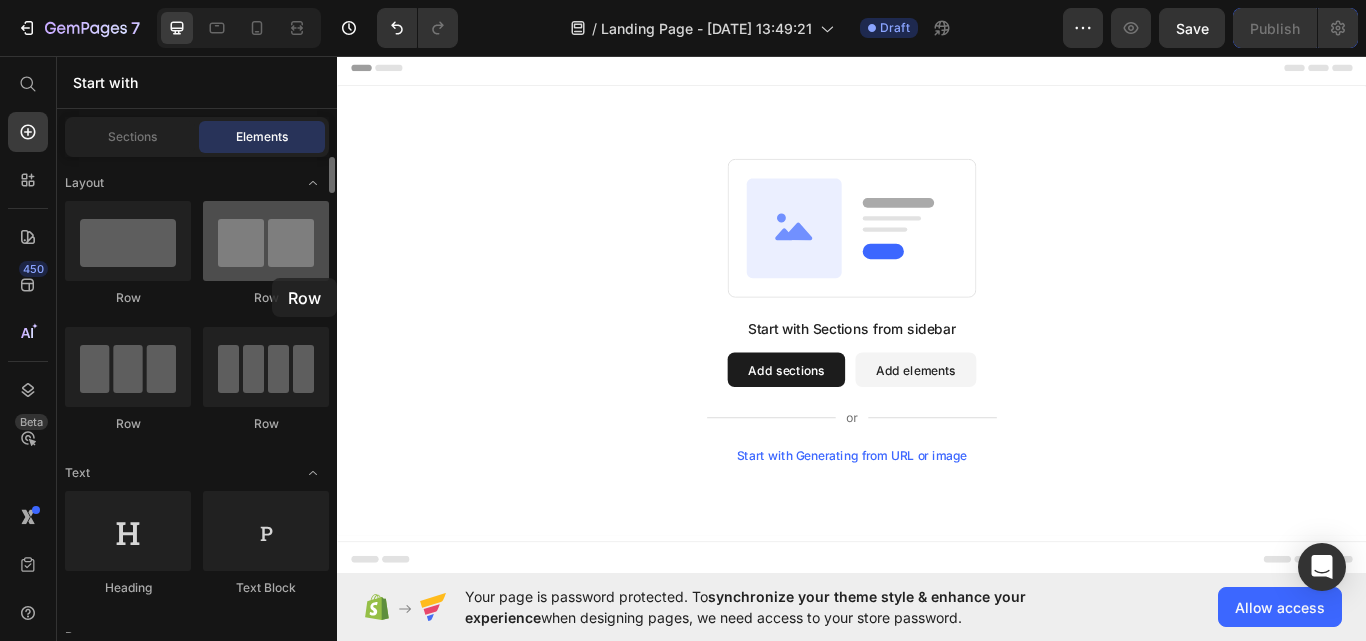 click at bounding box center [266, 241] 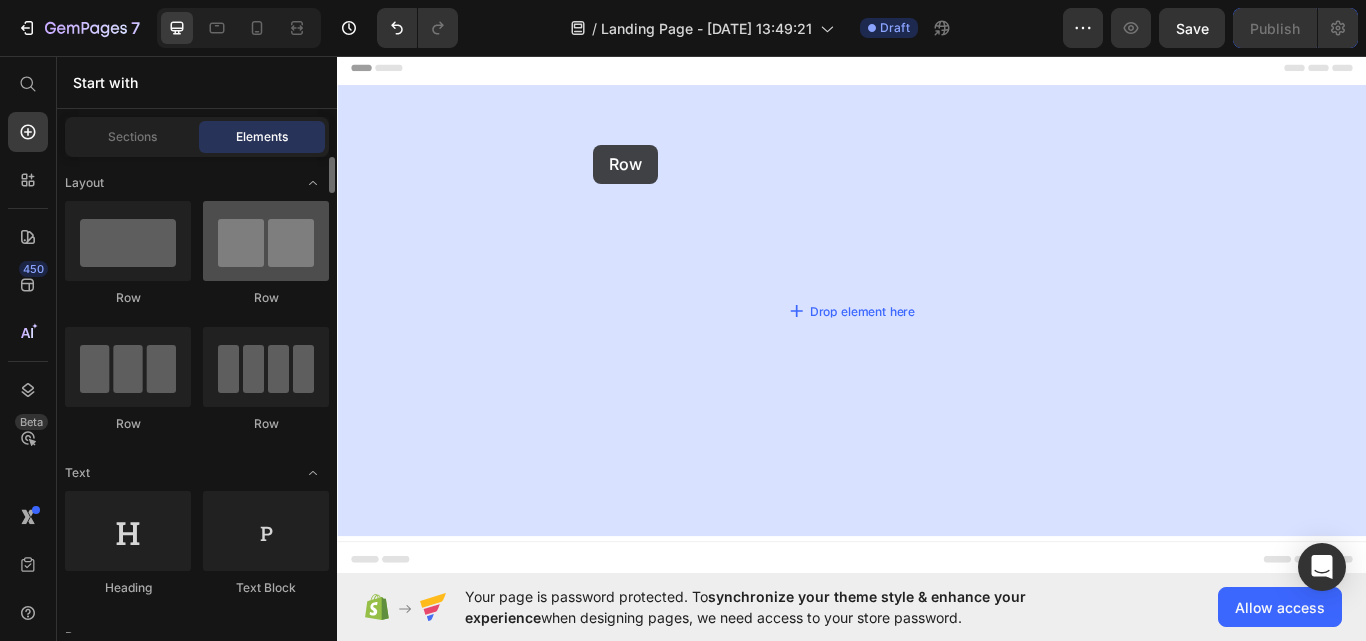 drag, startPoint x: 265, startPoint y: 266, endPoint x: 214, endPoint y: 251, distance: 53.160137 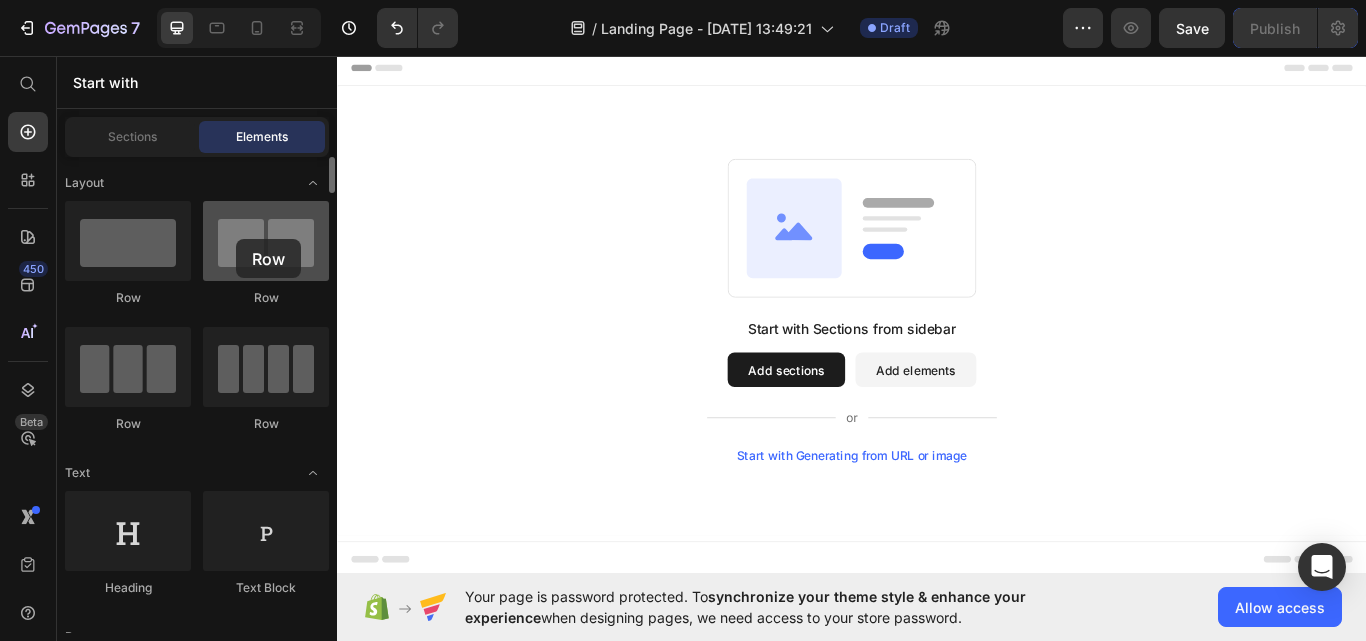 drag, startPoint x: 214, startPoint y: 251, endPoint x: 236, endPoint y: 238, distance: 25.553865 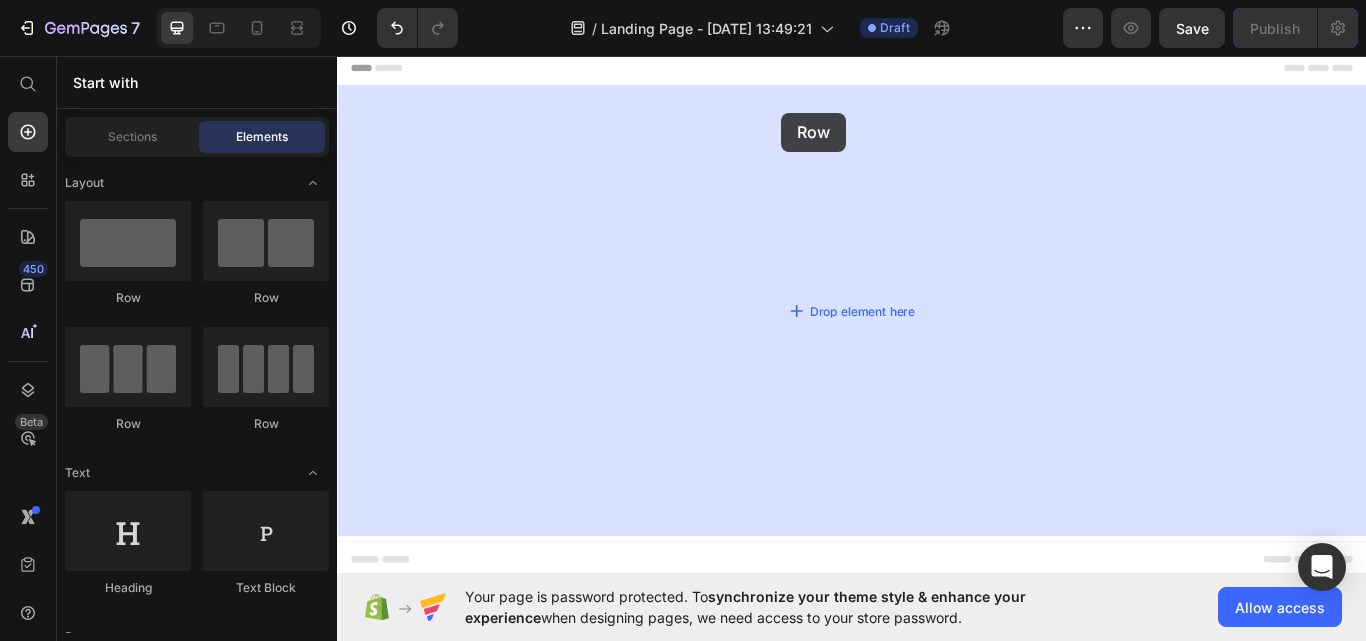 drag, startPoint x: 454, startPoint y: 304, endPoint x: 855, endPoint y: 123, distance: 439.95682 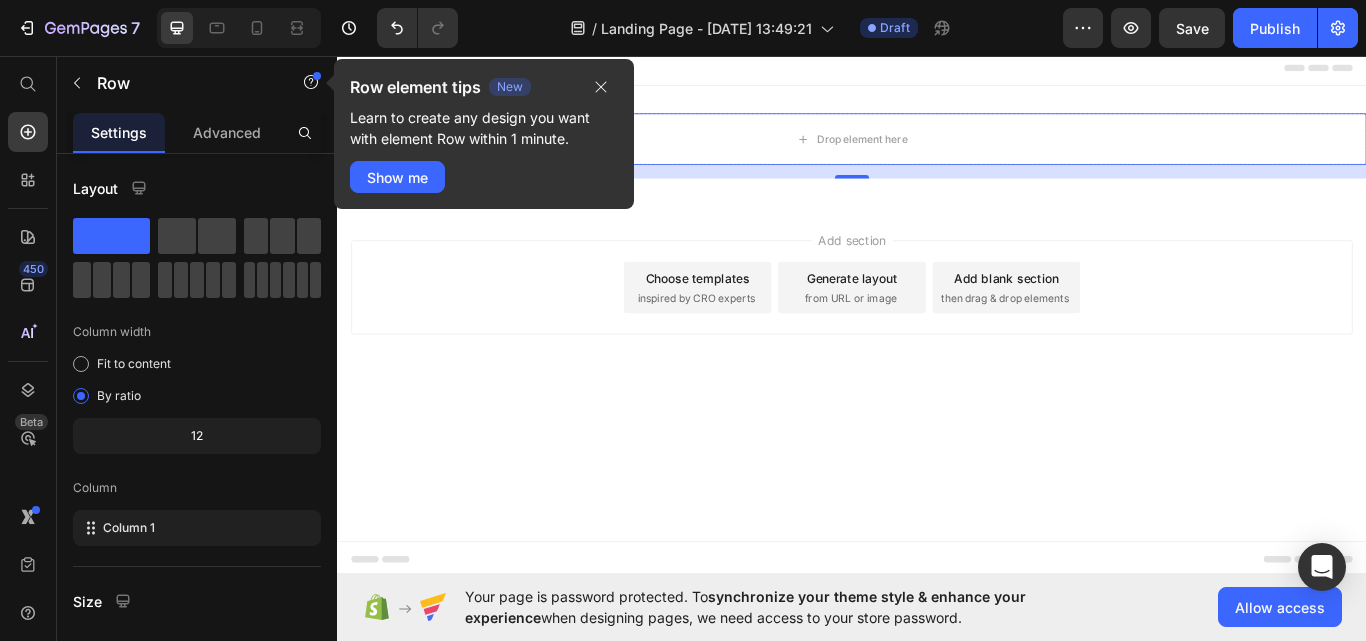 scroll, scrollTop: 368, scrollLeft: 0, axis: vertical 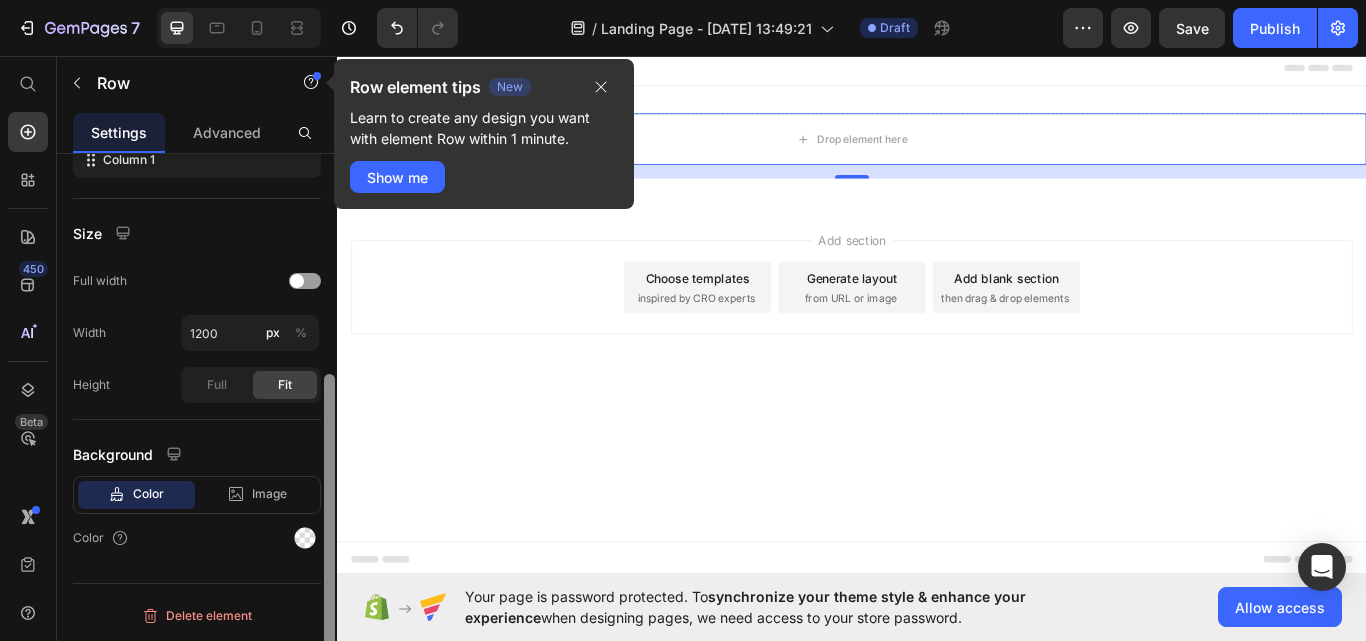 click at bounding box center (329, 426) 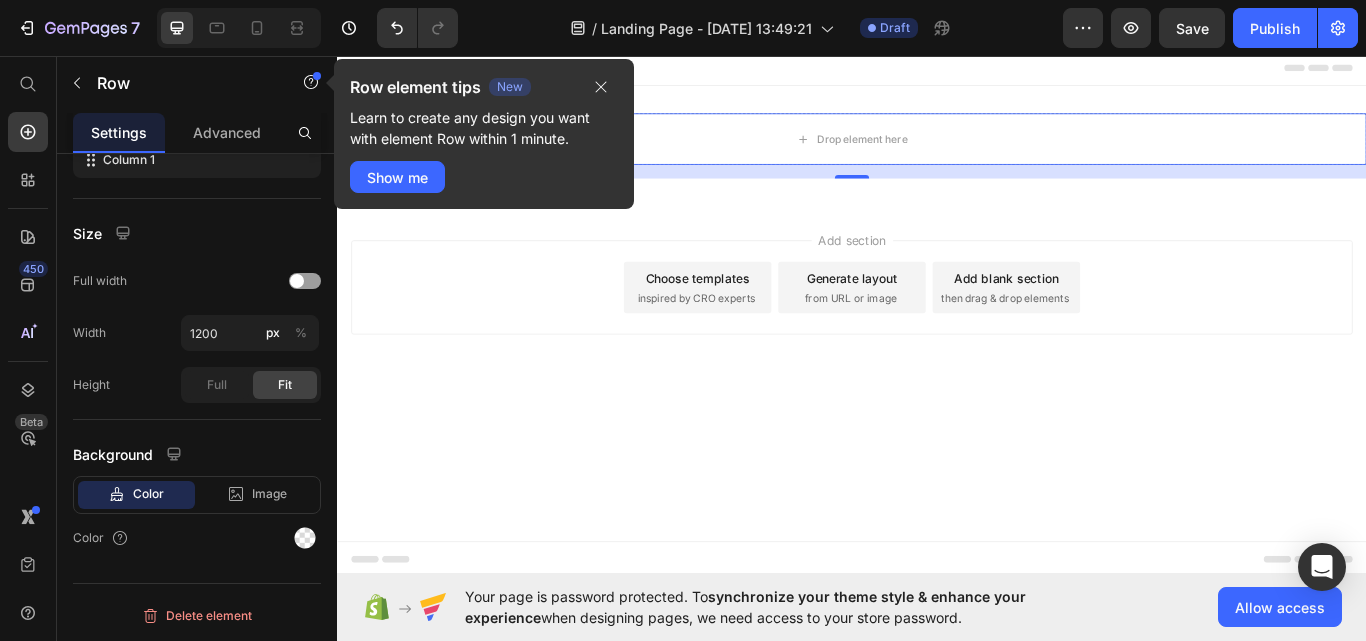 scroll, scrollTop: 0, scrollLeft: 0, axis: both 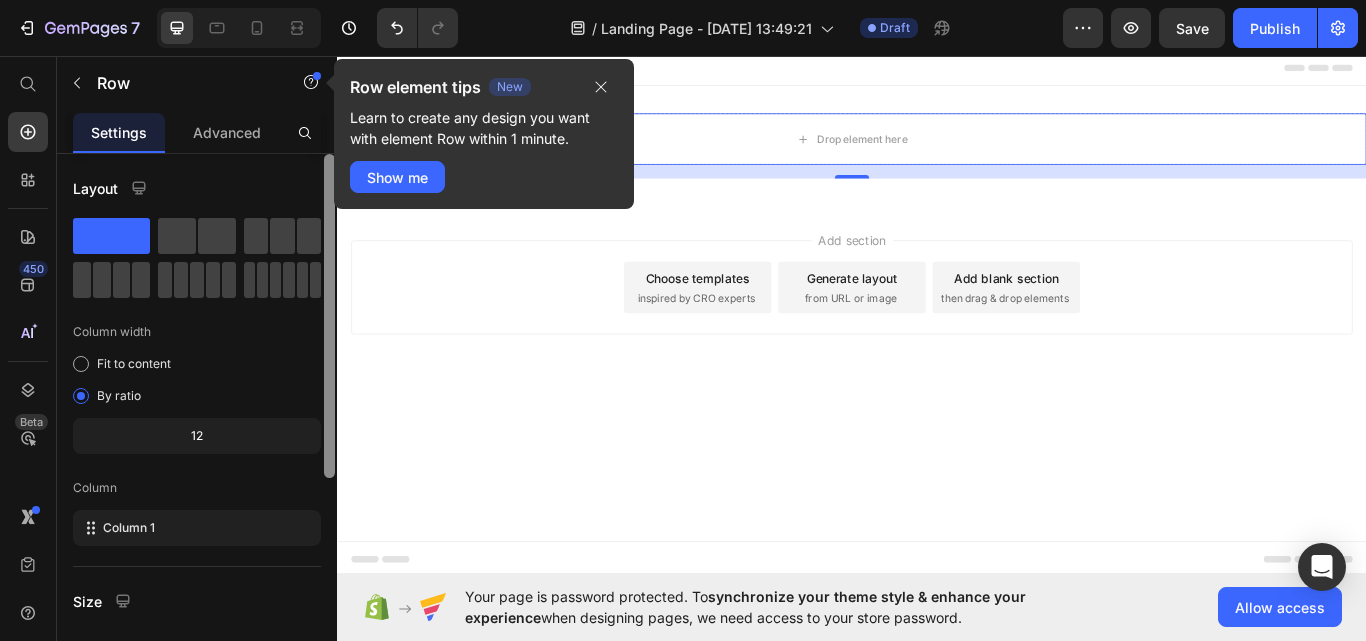 click at bounding box center [329, 426] 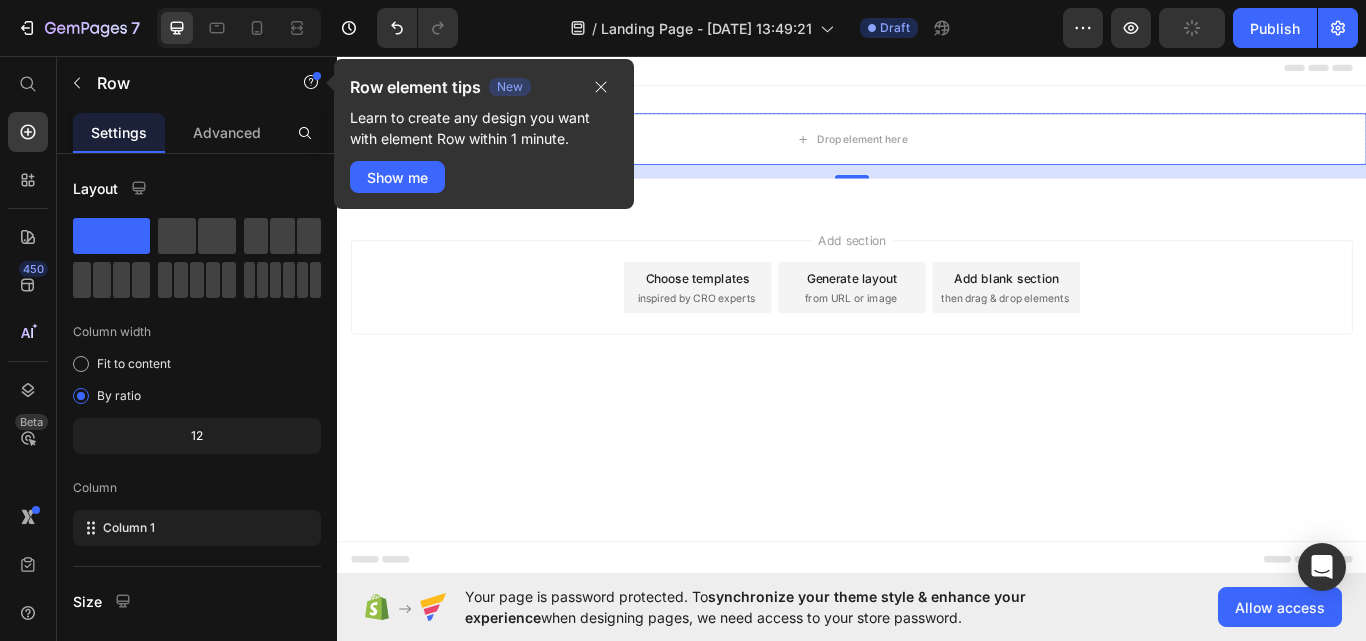 scroll, scrollTop: 368, scrollLeft: 0, axis: vertical 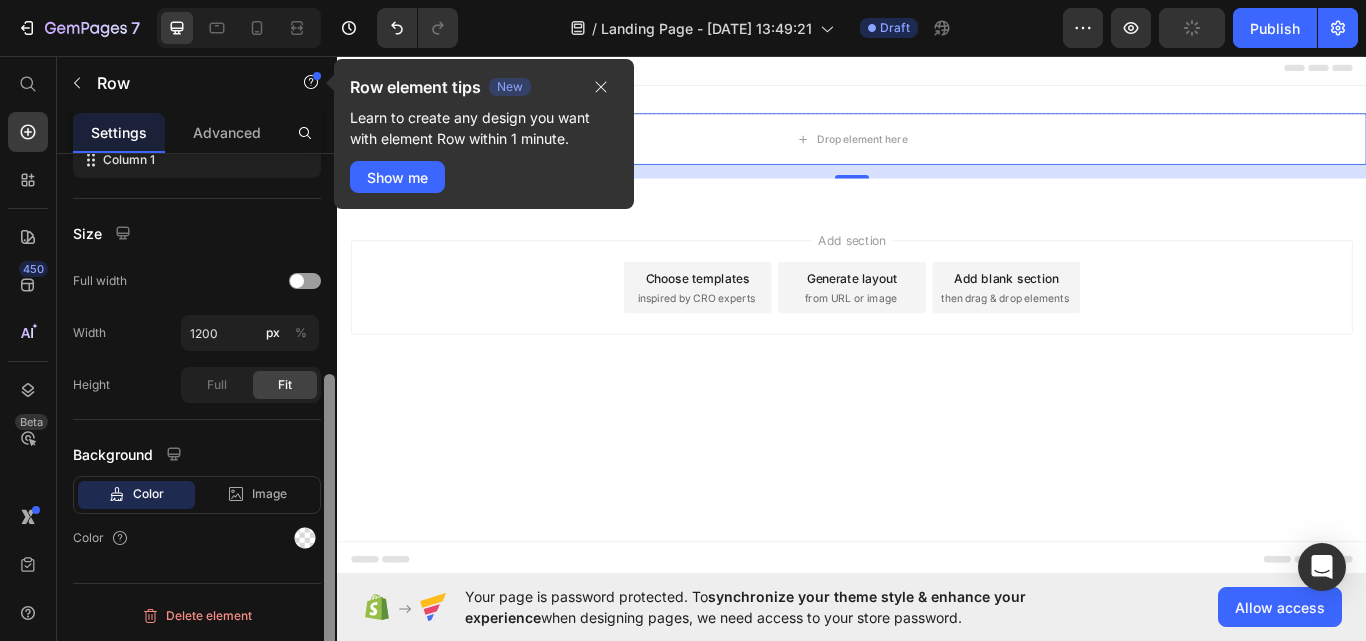 click at bounding box center (329, 426) 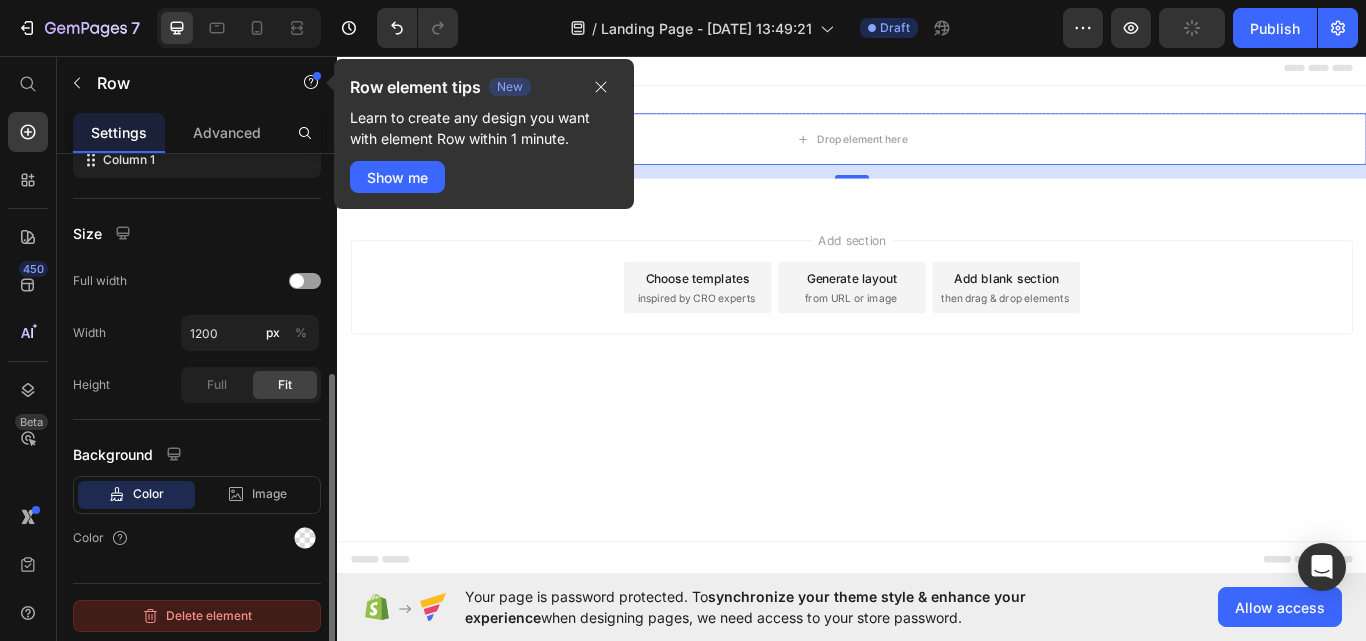 click on "Delete element" at bounding box center (197, 616) 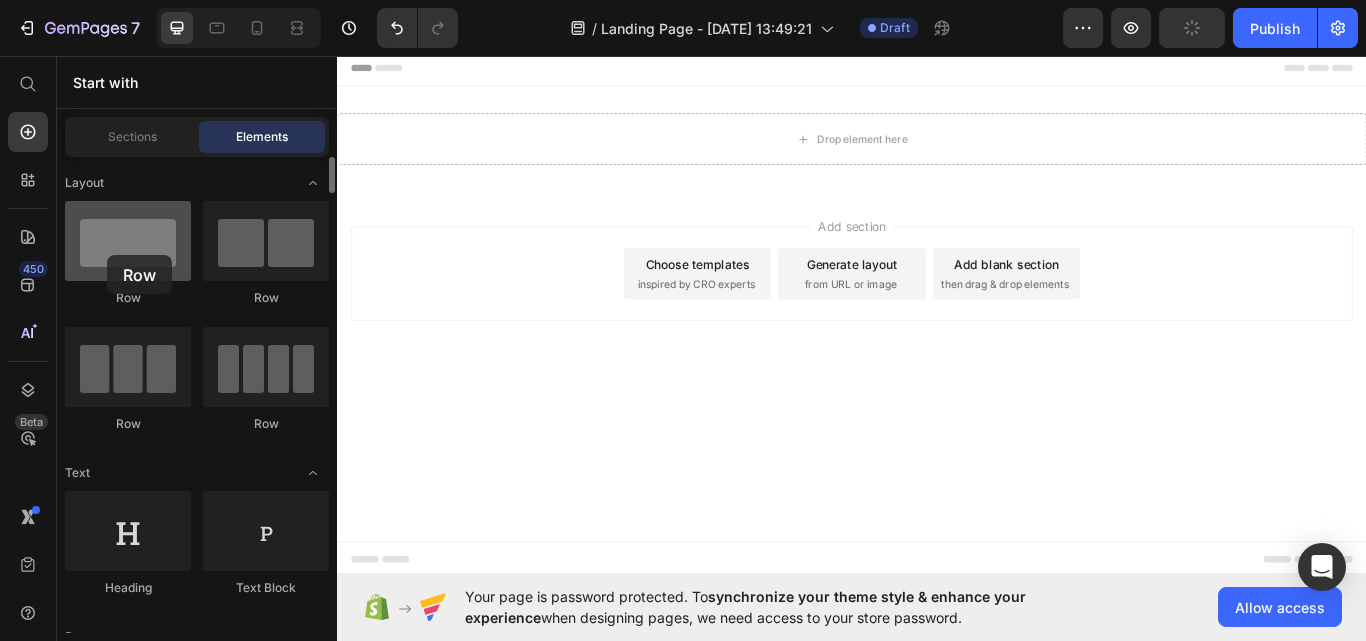 drag, startPoint x: 137, startPoint y: 246, endPoint x: 107, endPoint y: 251, distance: 30.413813 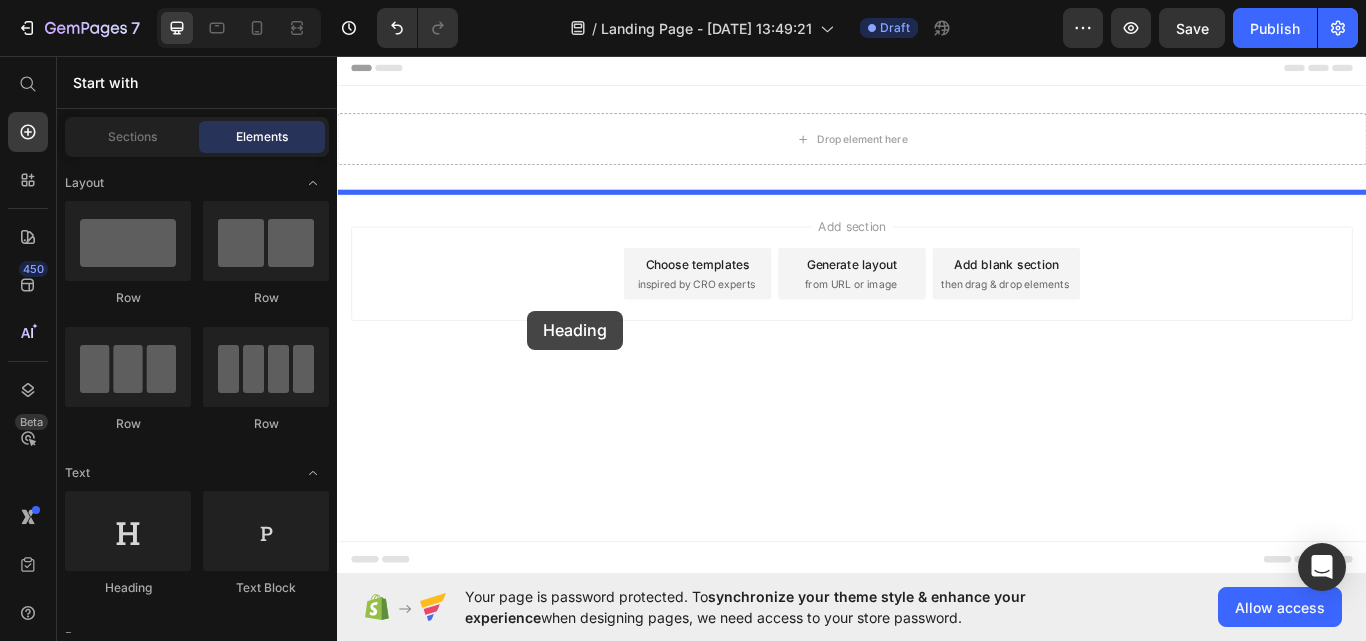drag, startPoint x: 467, startPoint y: 594, endPoint x: 581, endPoint y: 170, distance: 439.05807 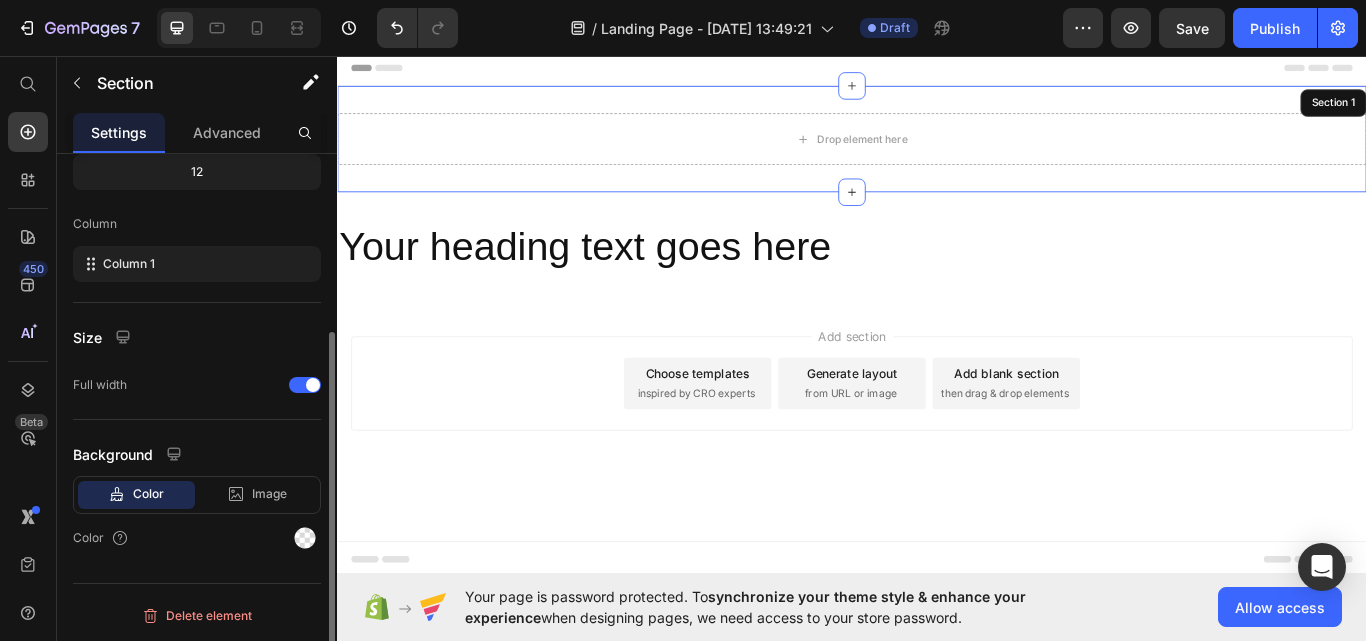 click on "Drop element here" at bounding box center (937, 154) 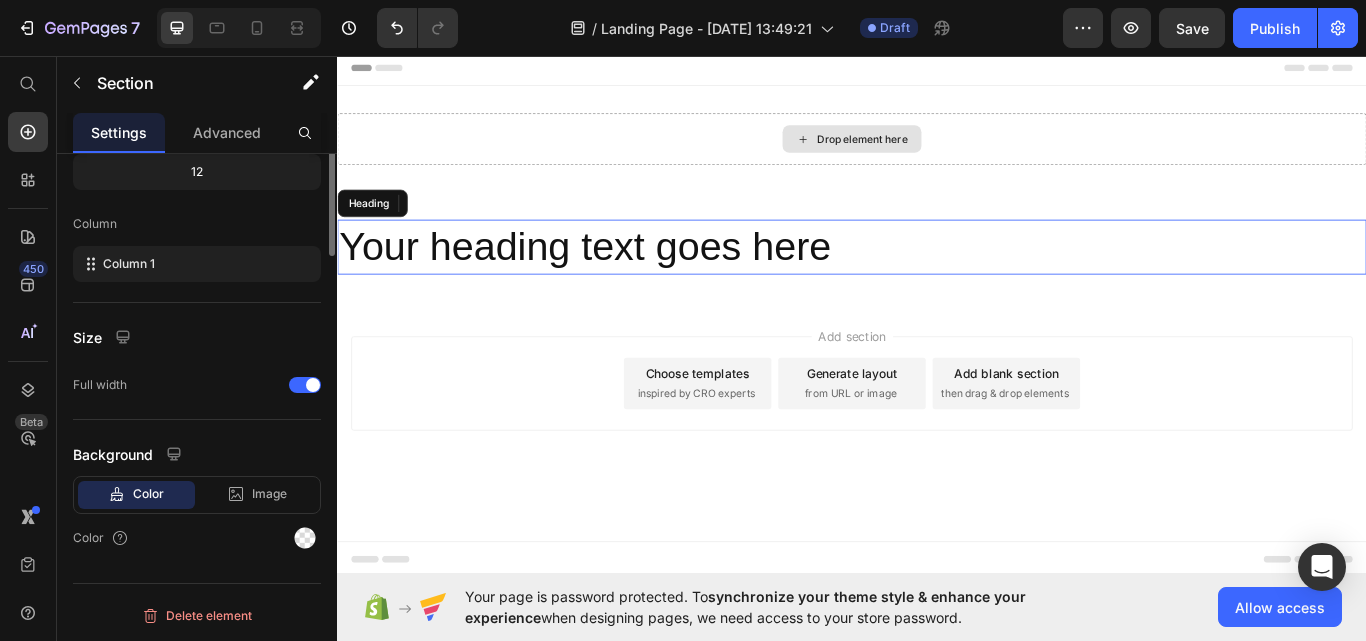 scroll, scrollTop: 0, scrollLeft: 0, axis: both 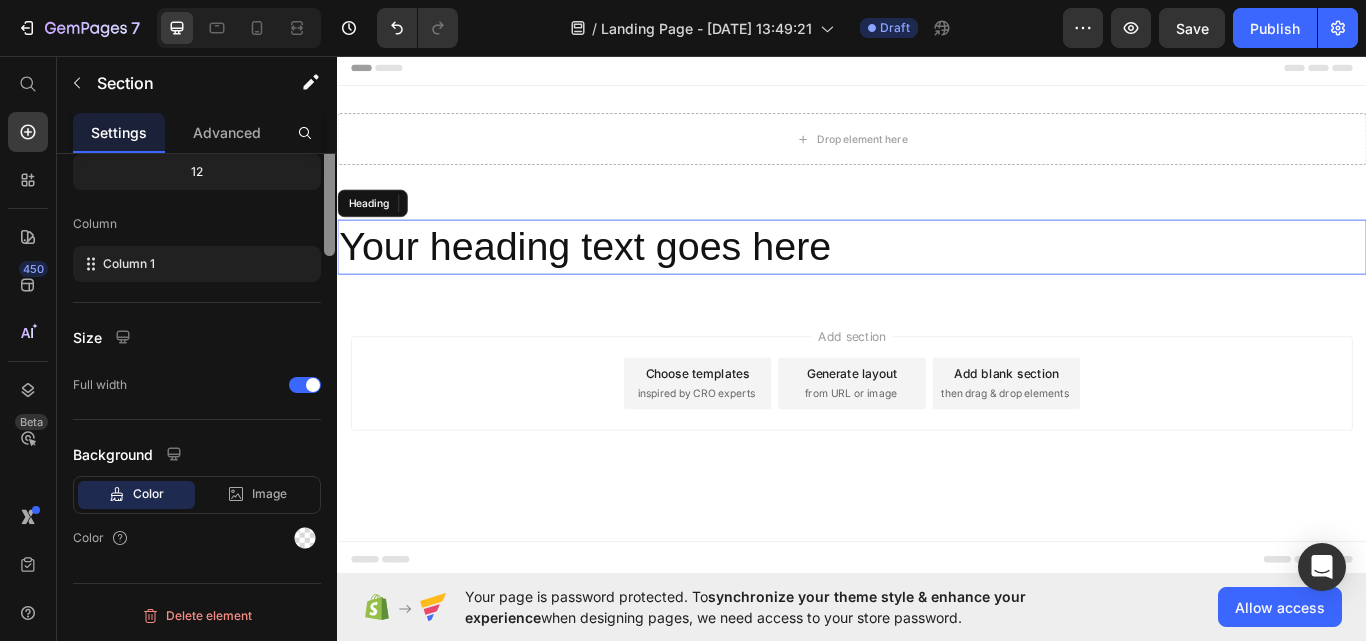 click at bounding box center (329, 162) 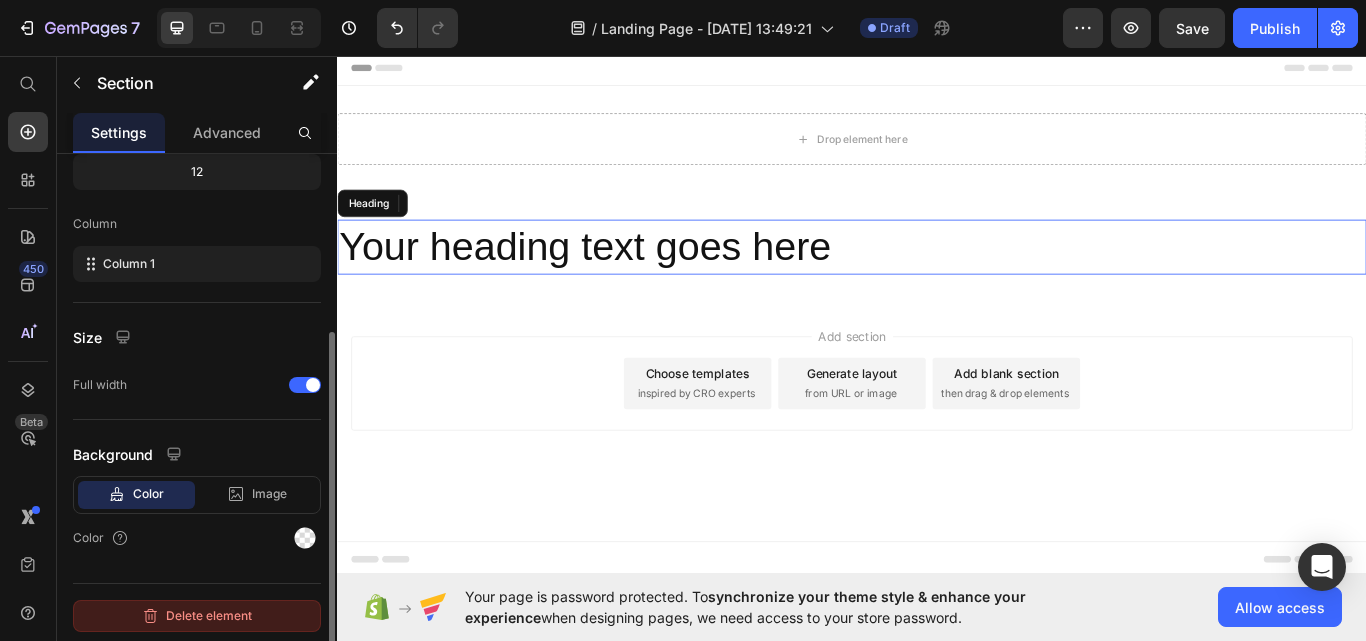 click on "Delete element" at bounding box center [197, 616] 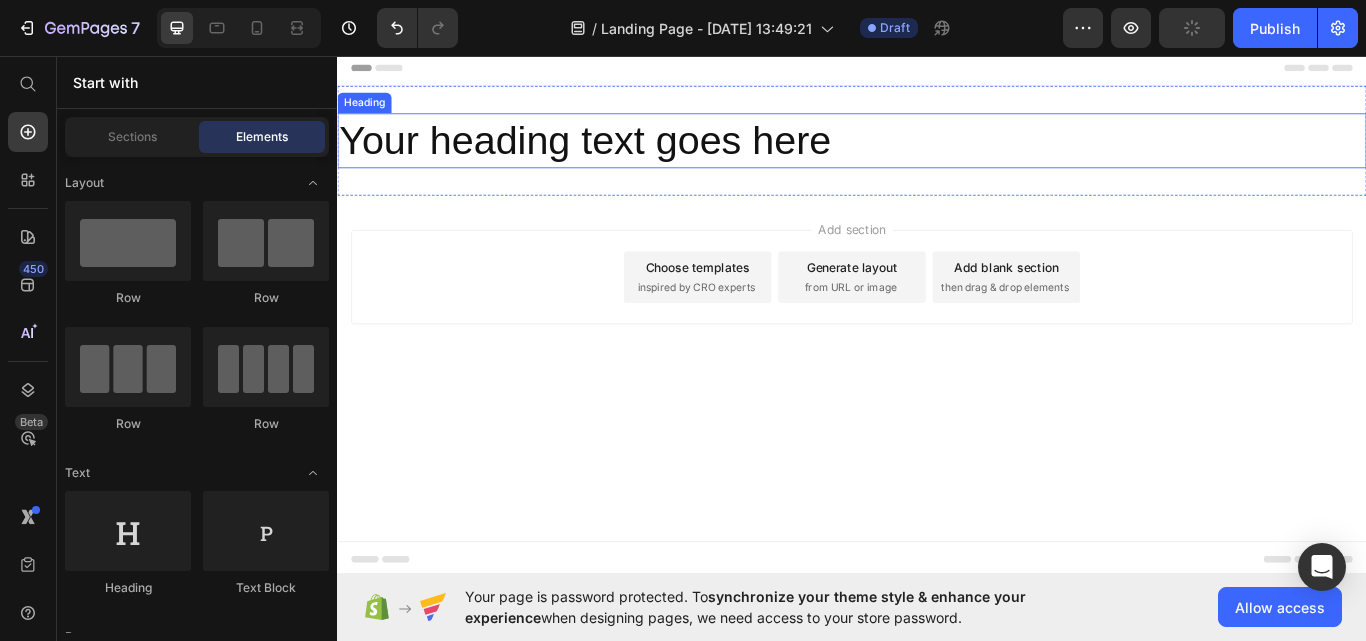 click on "Your heading text goes here" at bounding box center (937, 156) 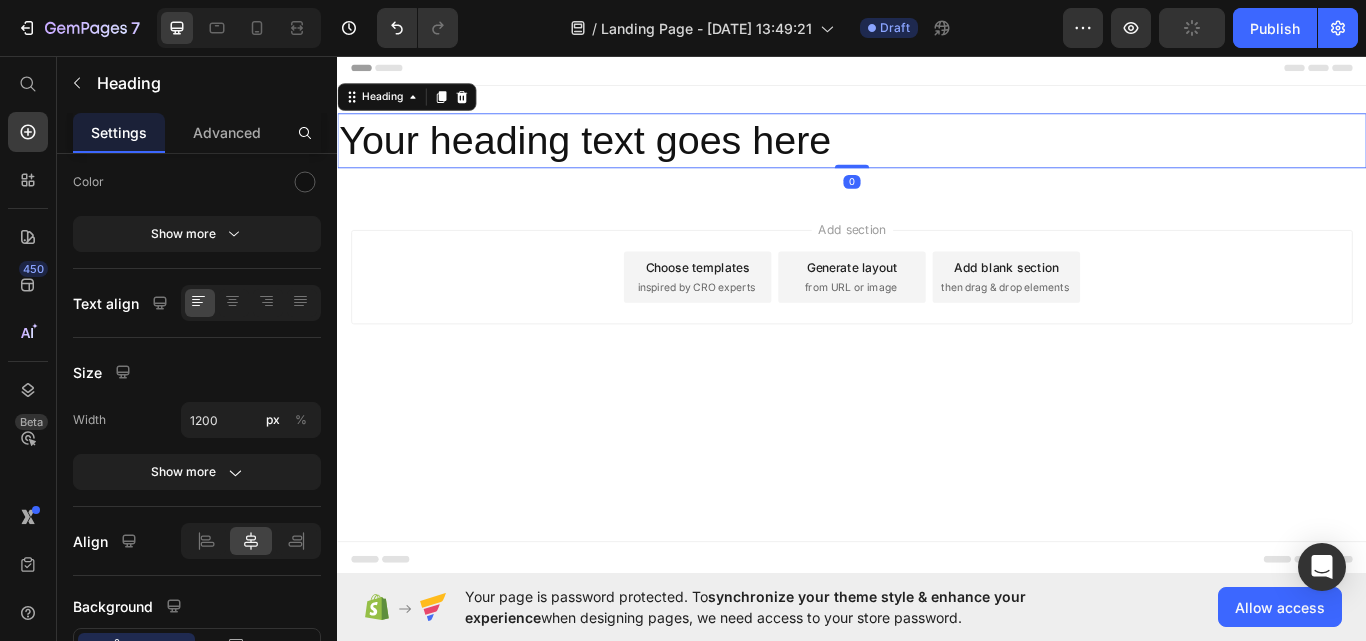 scroll, scrollTop: 0, scrollLeft: 0, axis: both 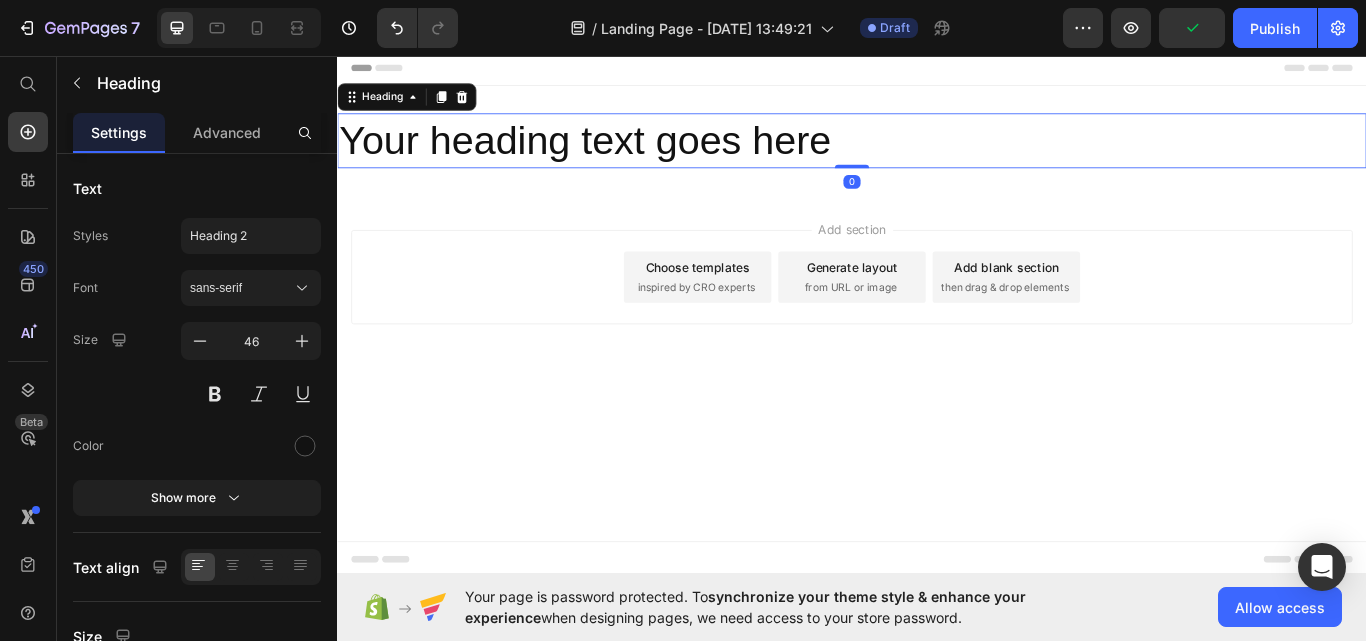 click on "Your heading text goes here" at bounding box center (937, 156) 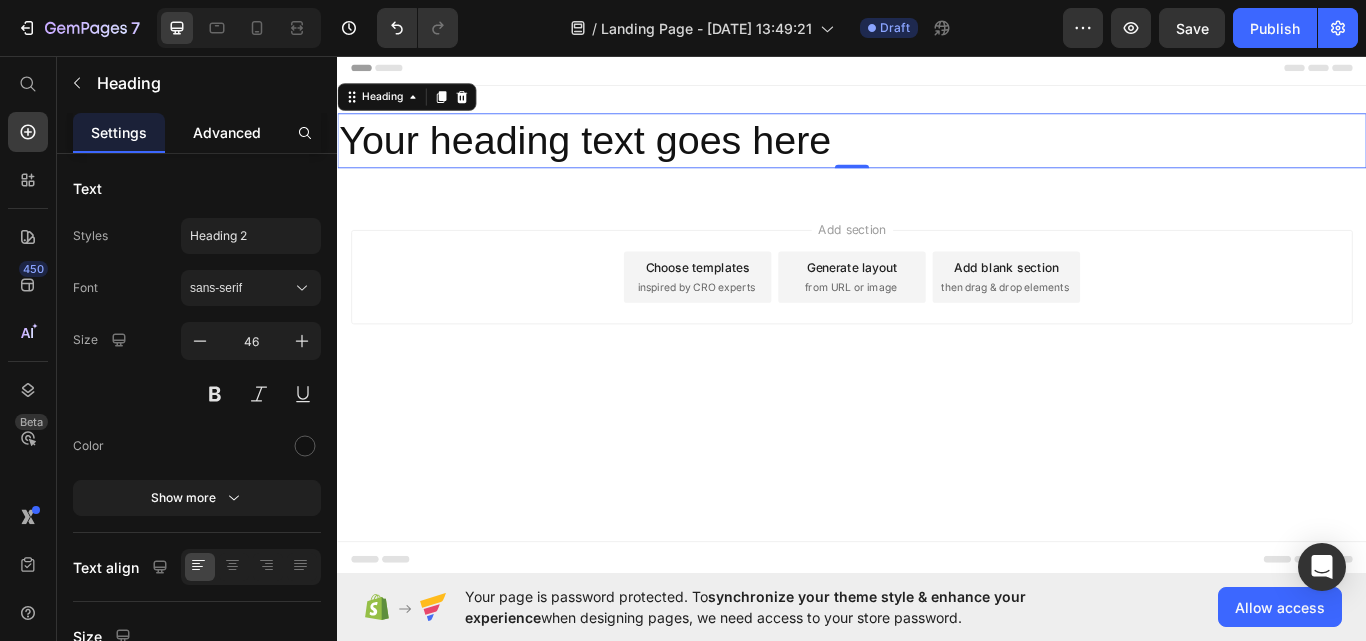click on "Advanced" at bounding box center [227, 132] 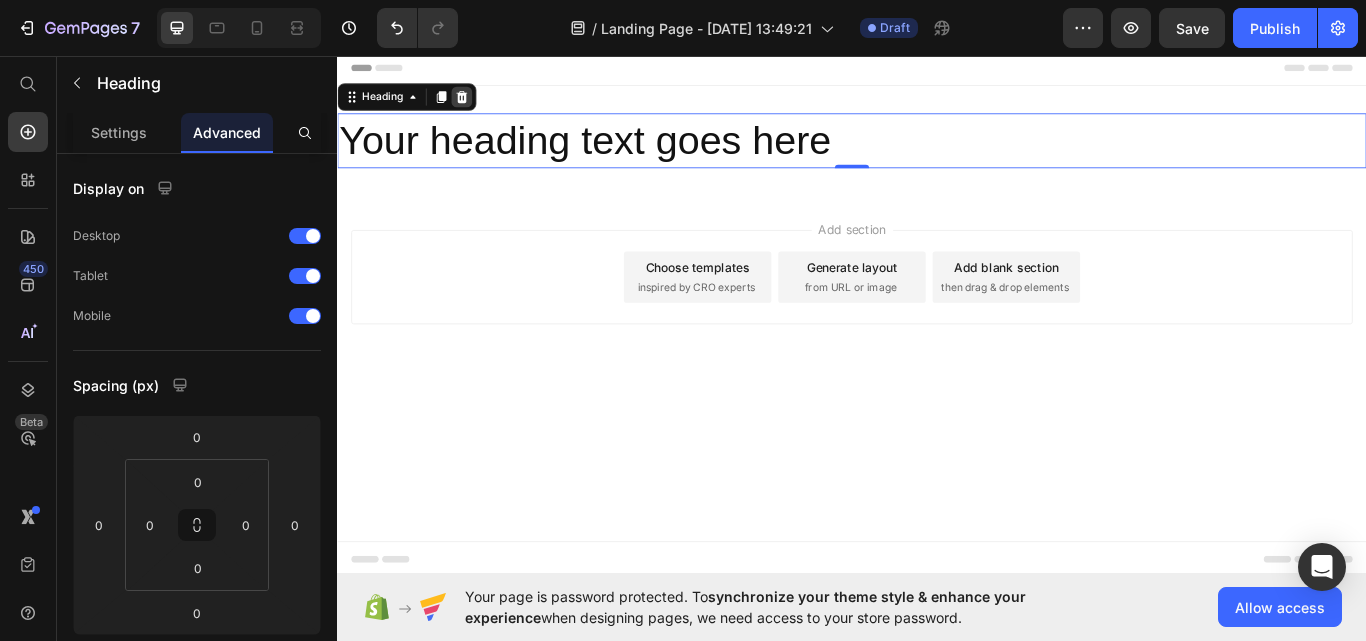 click 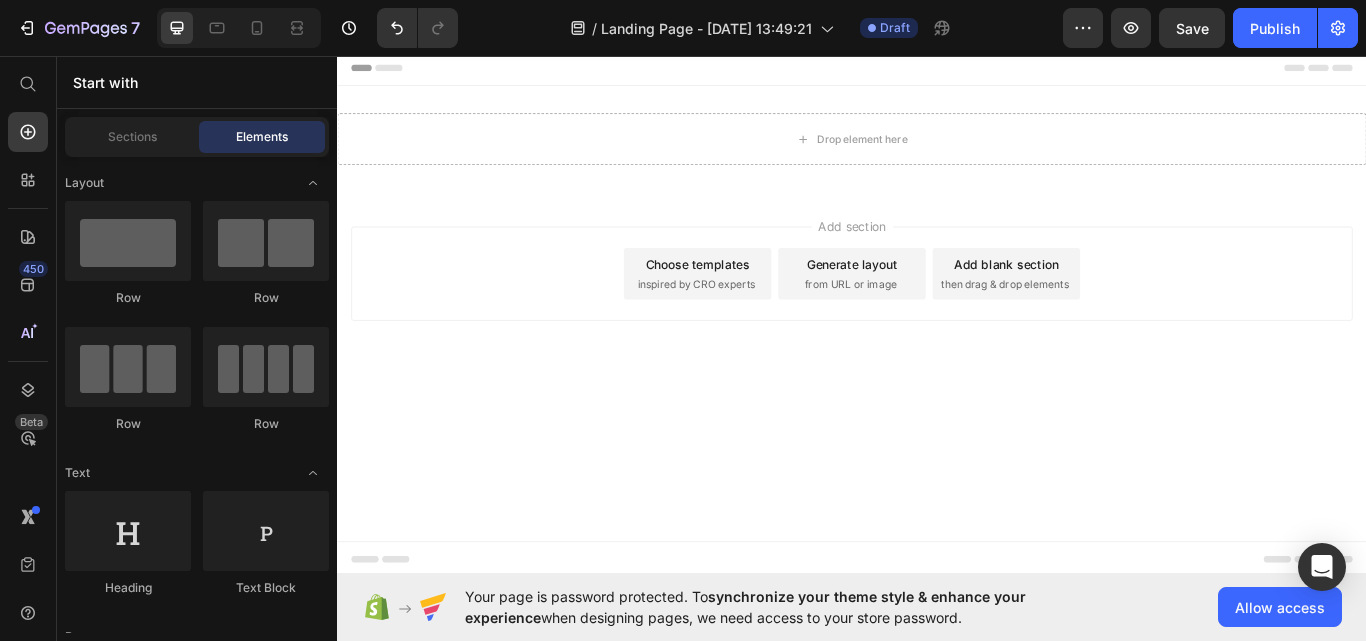 click on "Layout
Row
Row
Row
Row Text
Heading
Text Block Button
Button
Button
Sticky Back to top Media
Image
Image
Video
Video Banner" at bounding box center (197, 3246) 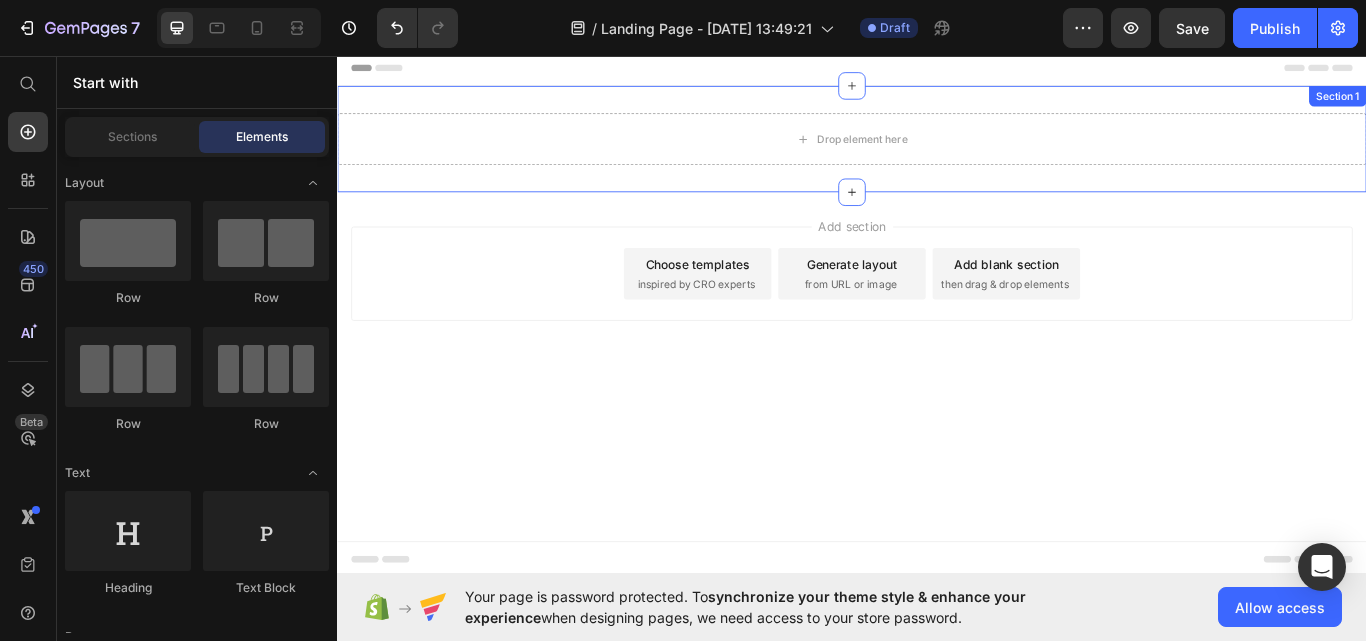 click on "Drop element here Section 1" at bounding box center [937, 154] 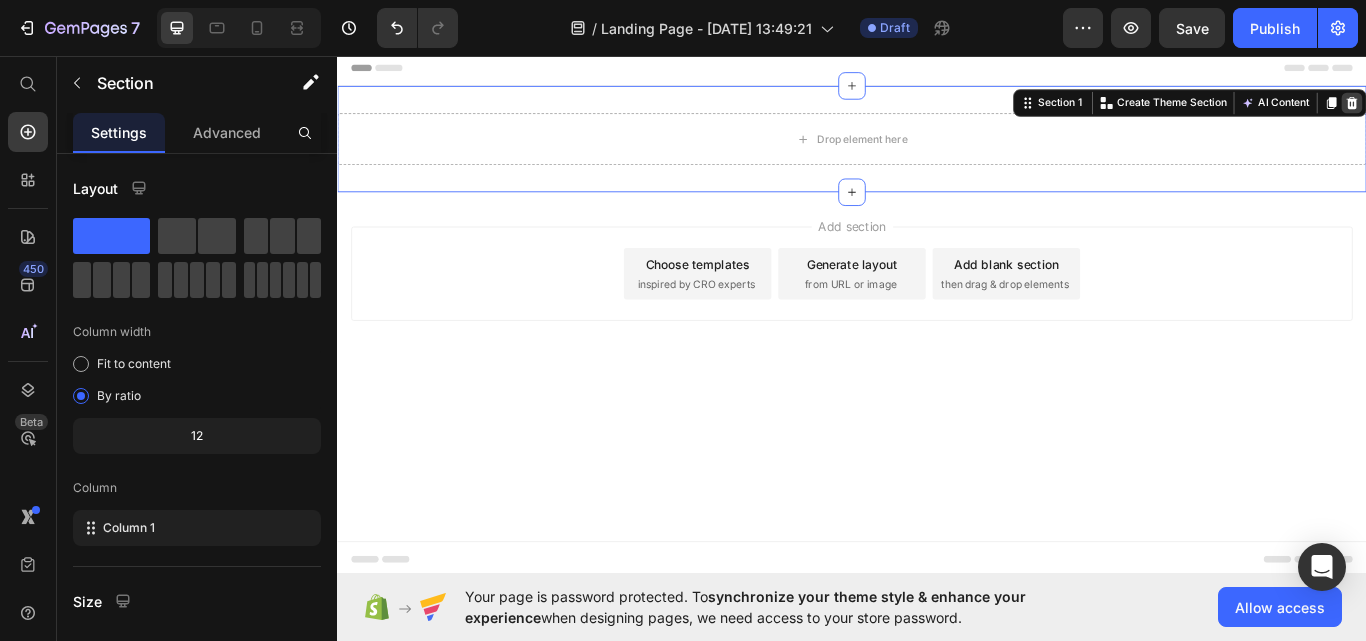 click 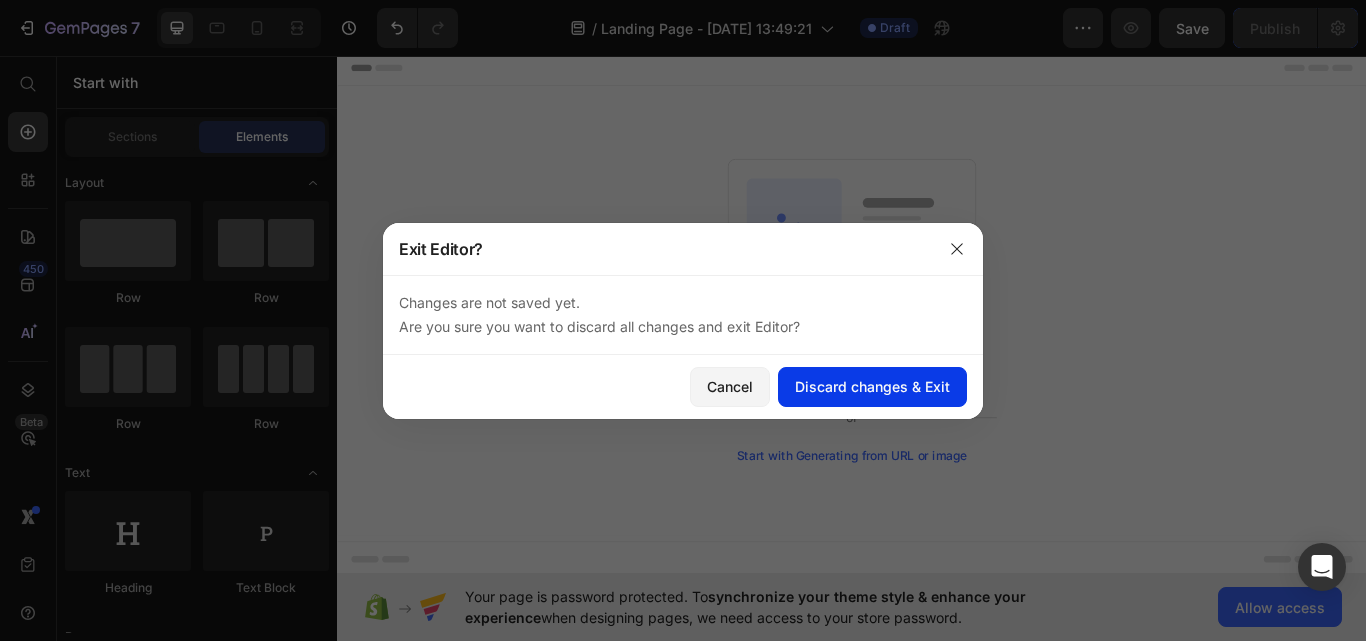 click on "Discard changes & Exit" at bounding box center [872, 386] 